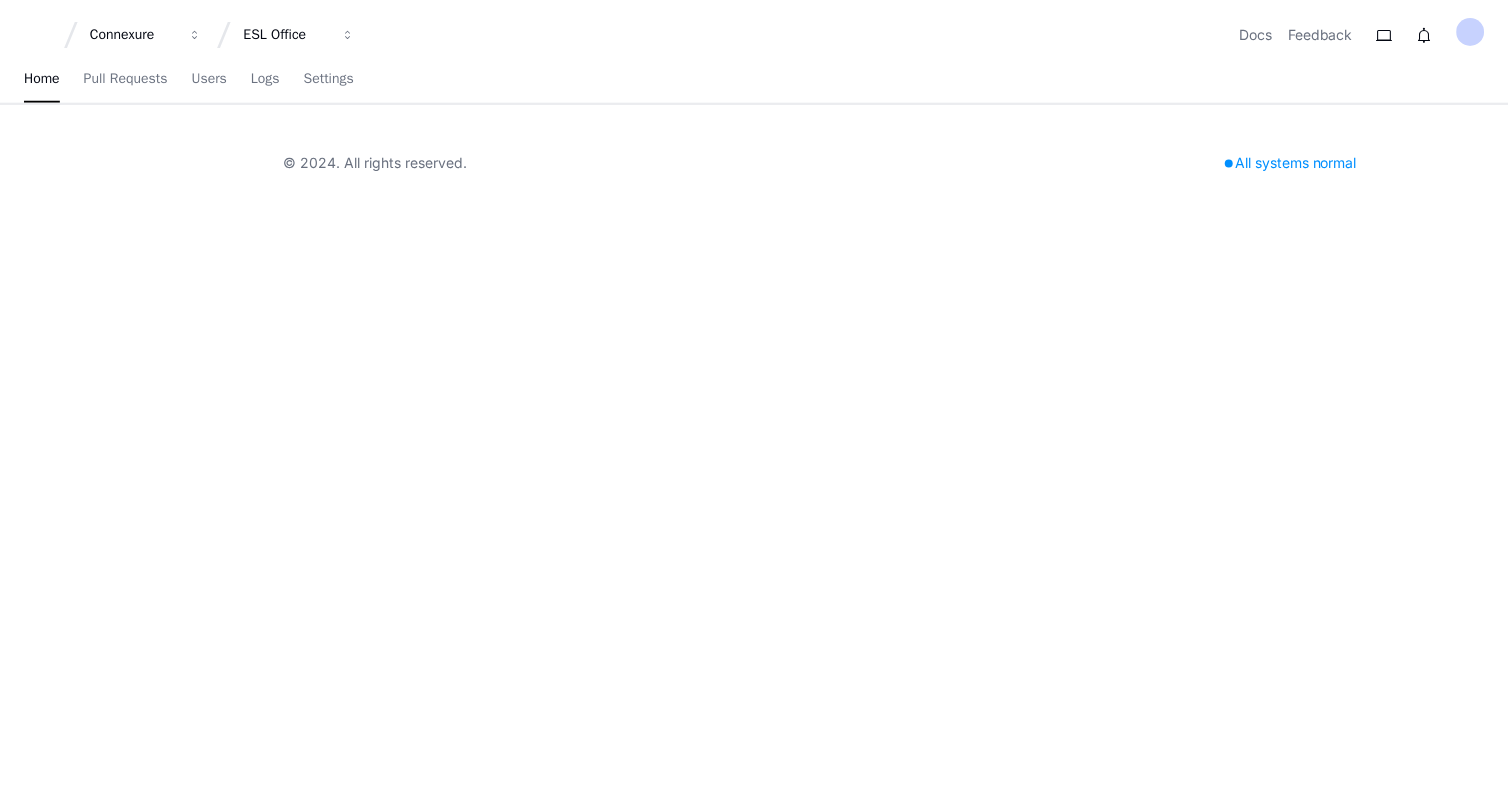 scroll, scrollTop: 0, scrollLeft: 0, axis: both 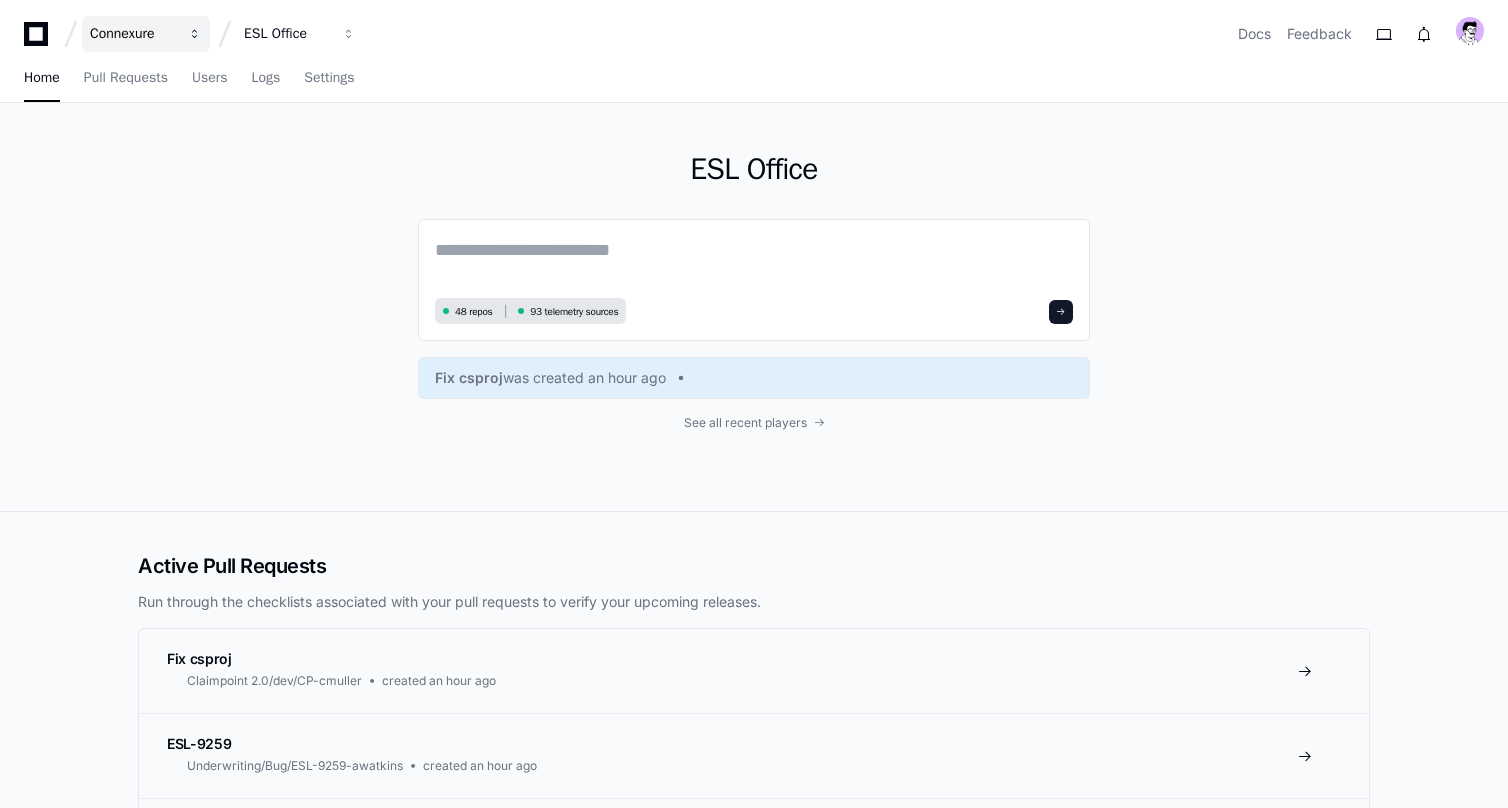 click on "Connexure" at bounding box center (133, 34) 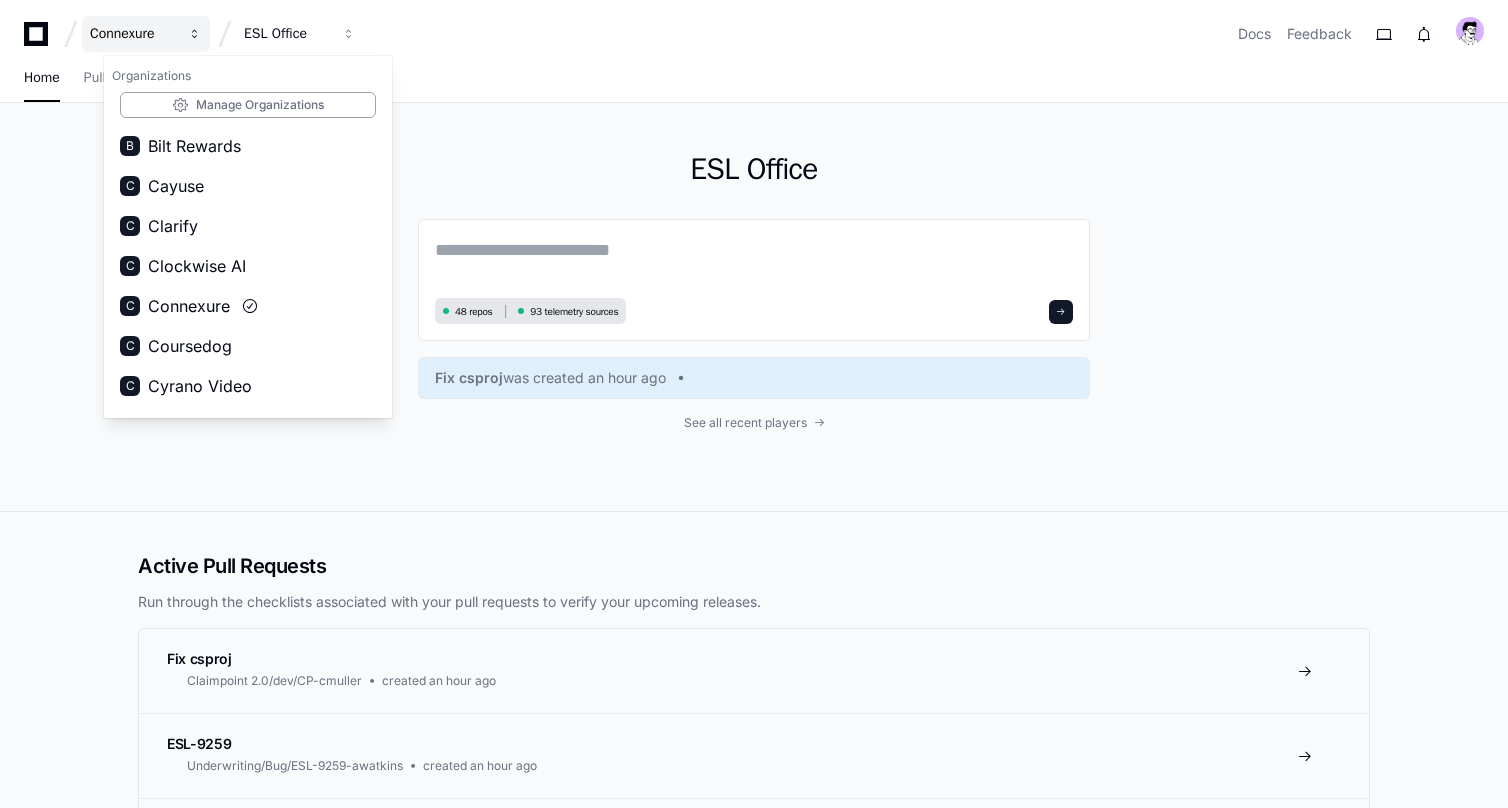 type 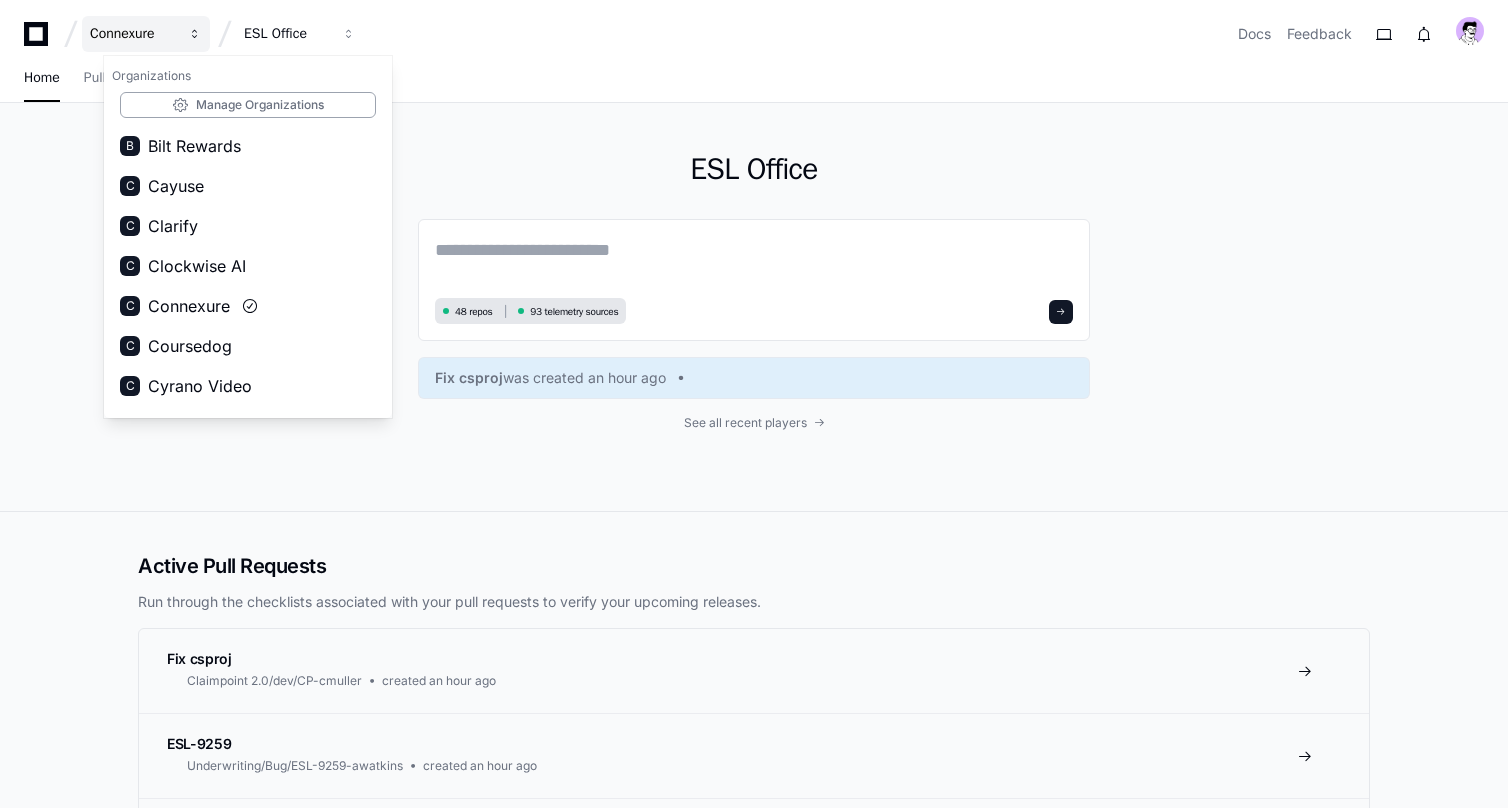 scroll, scrollTop: 996, scrollLeft: 0, axis: vertical 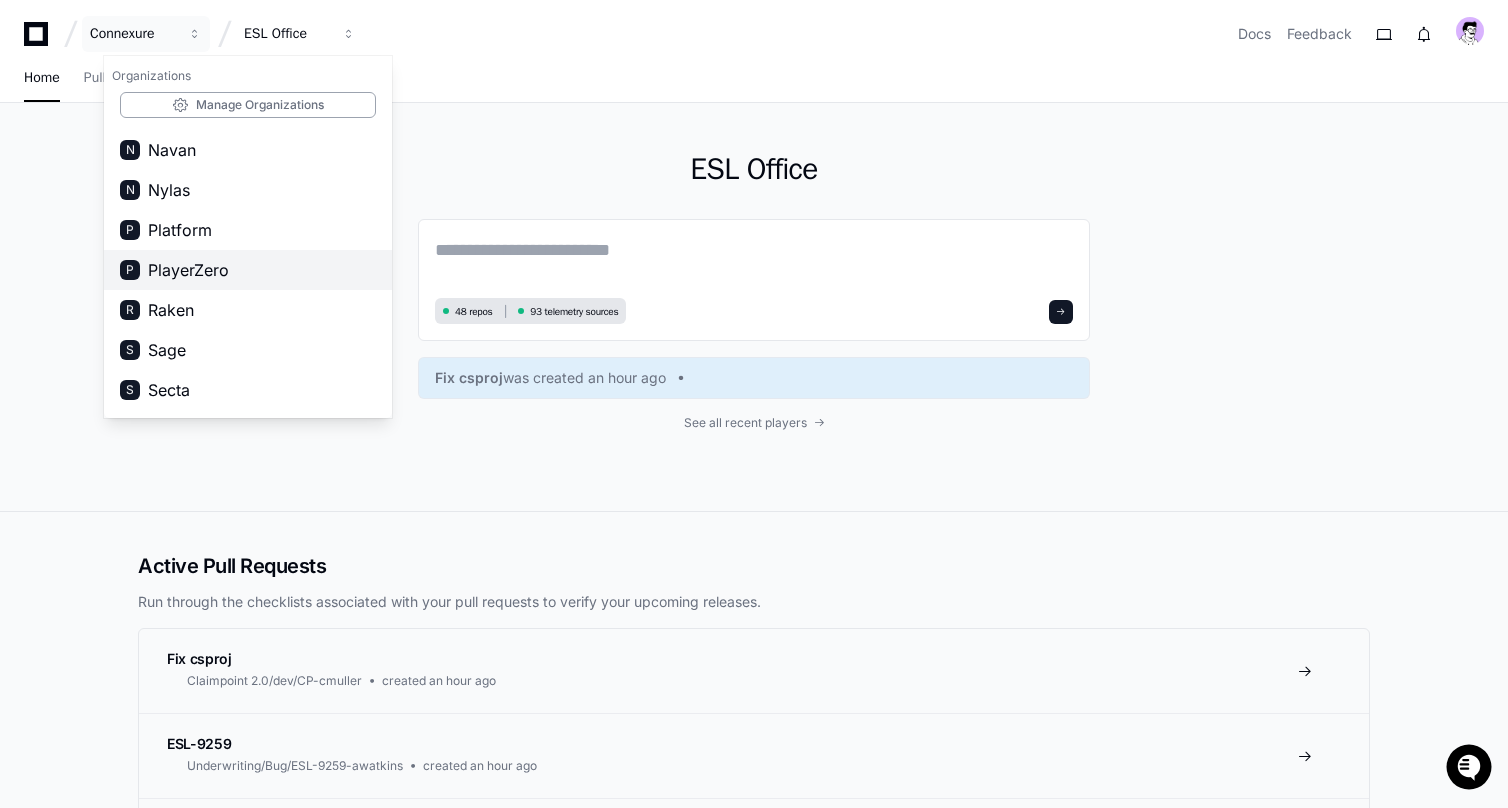 click on "PlayerZero" at bounding box center [188, 270] 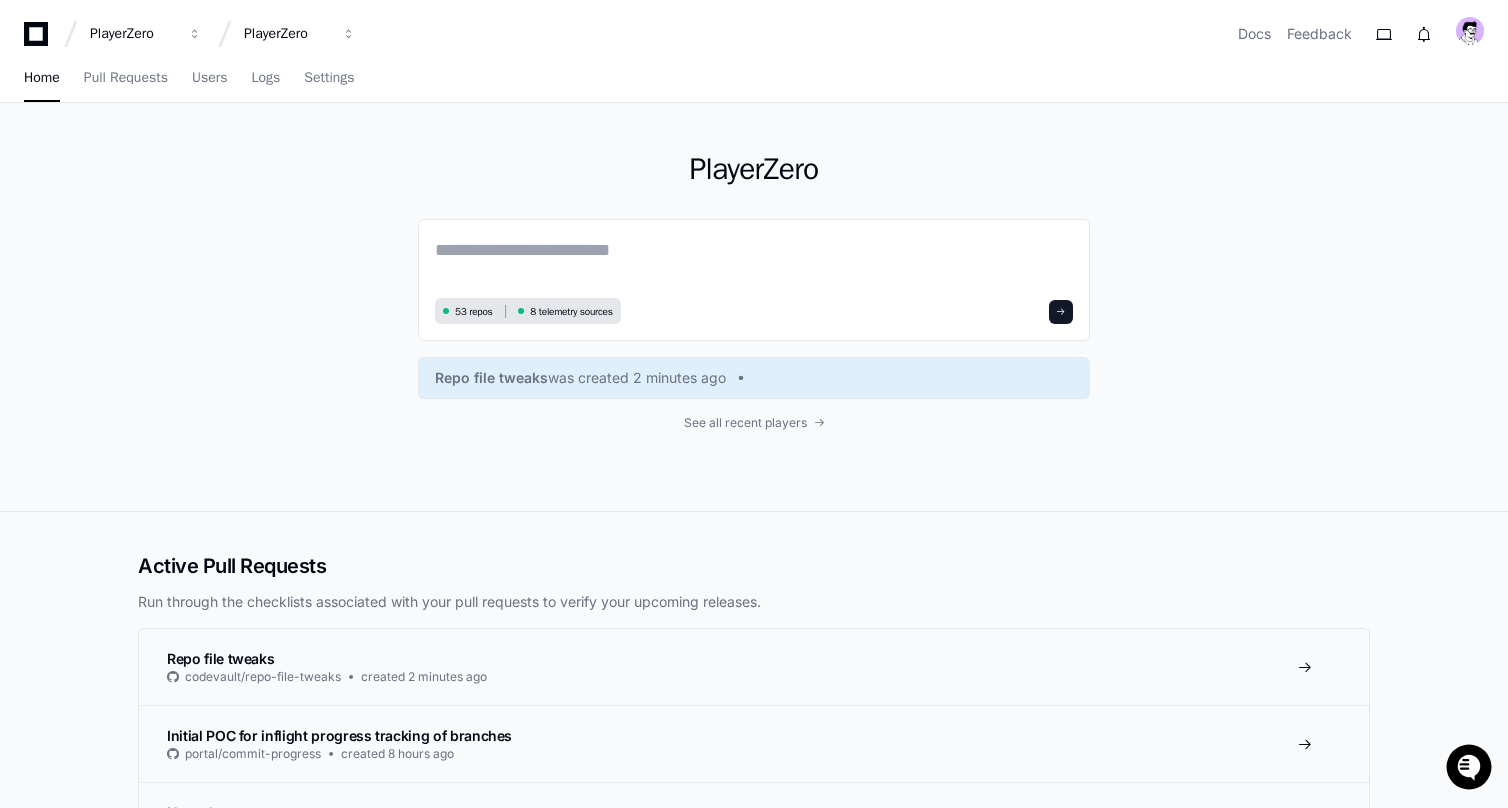 click on "PlayerZero  53 repos 8 telemetry sources Repo file tweaks  was created 2 minutes ago See all recent players" 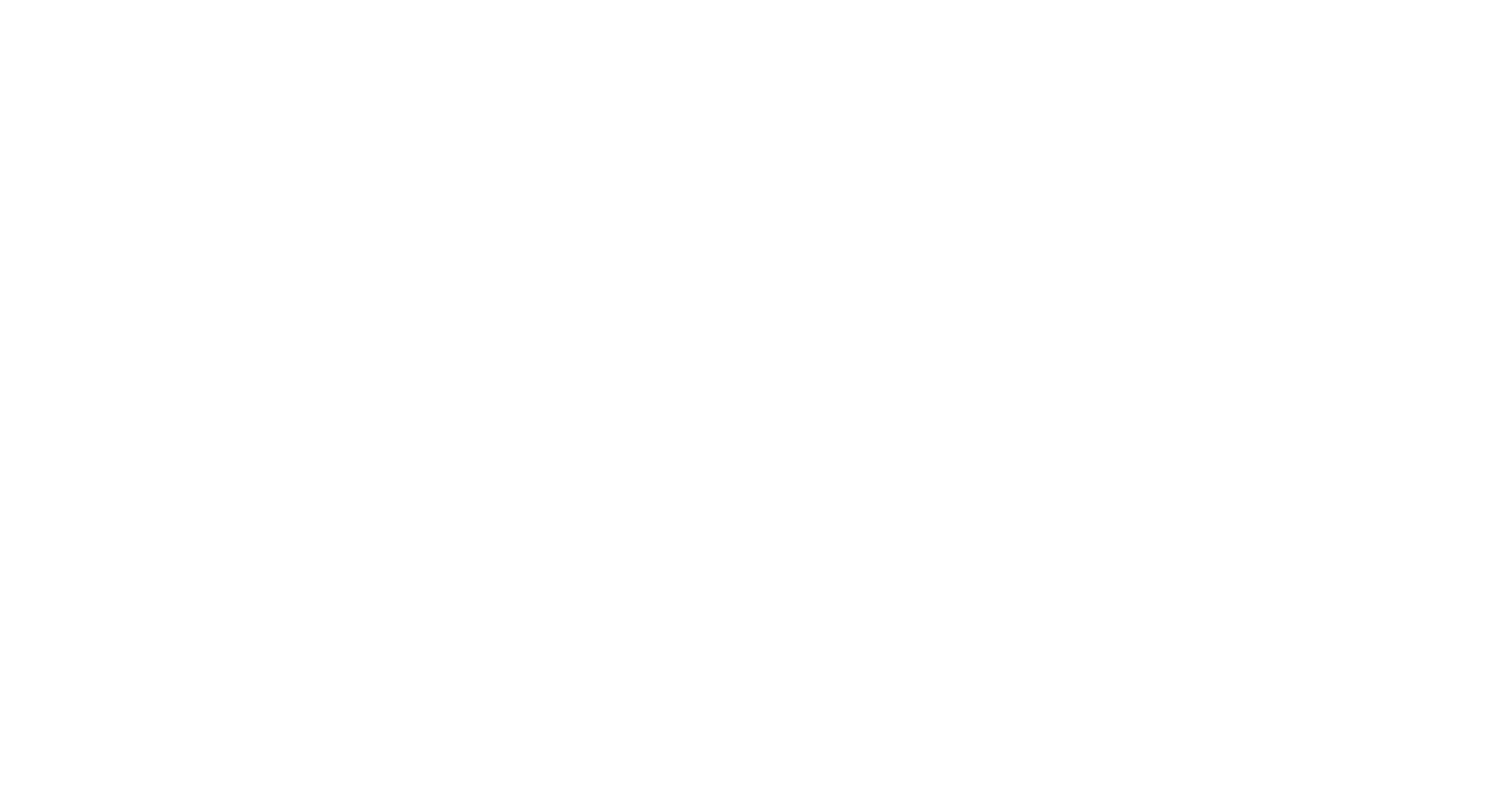 scroll, scrollTop: 0, scrollLeft: 0, axis: both 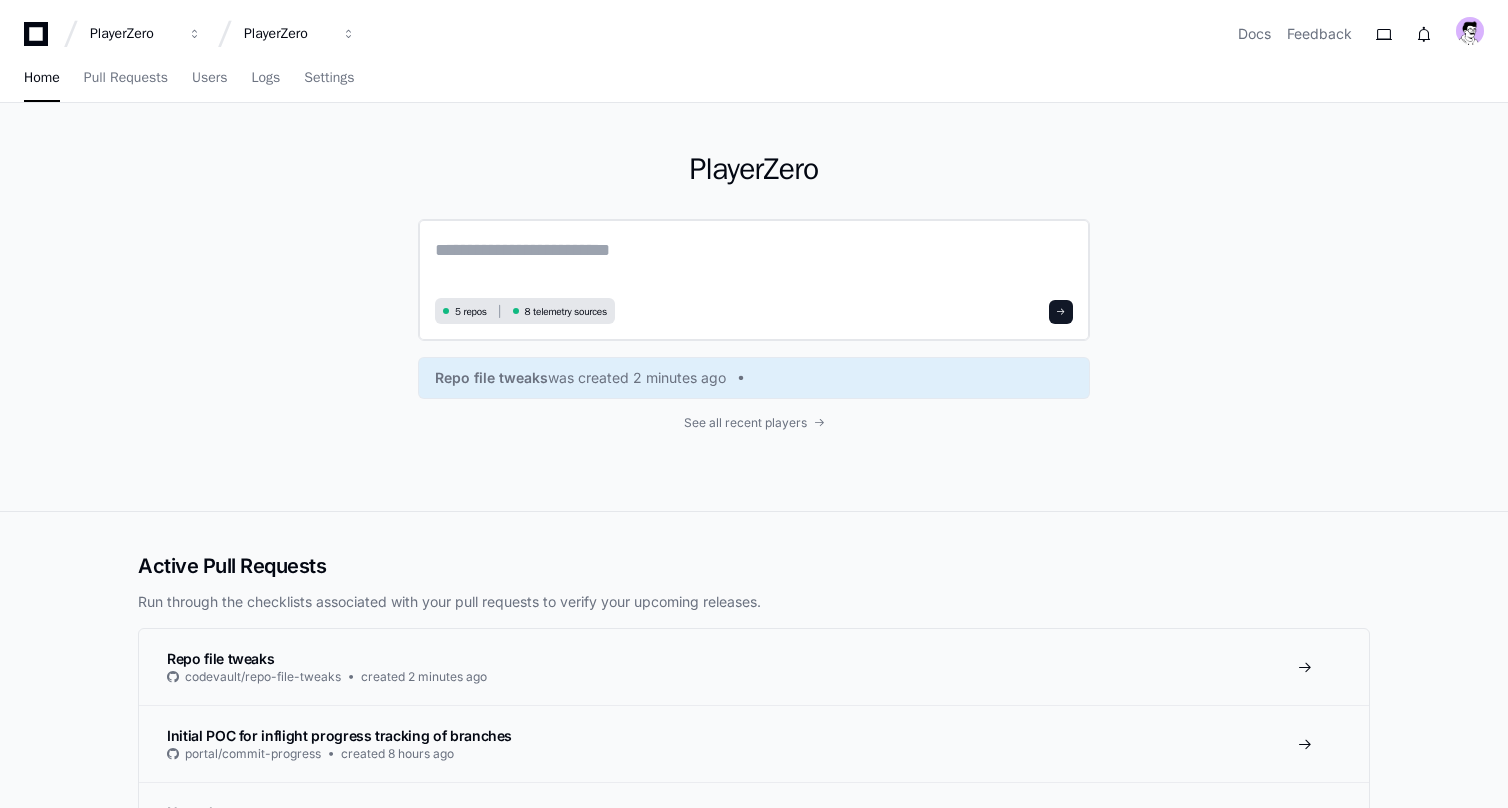 click 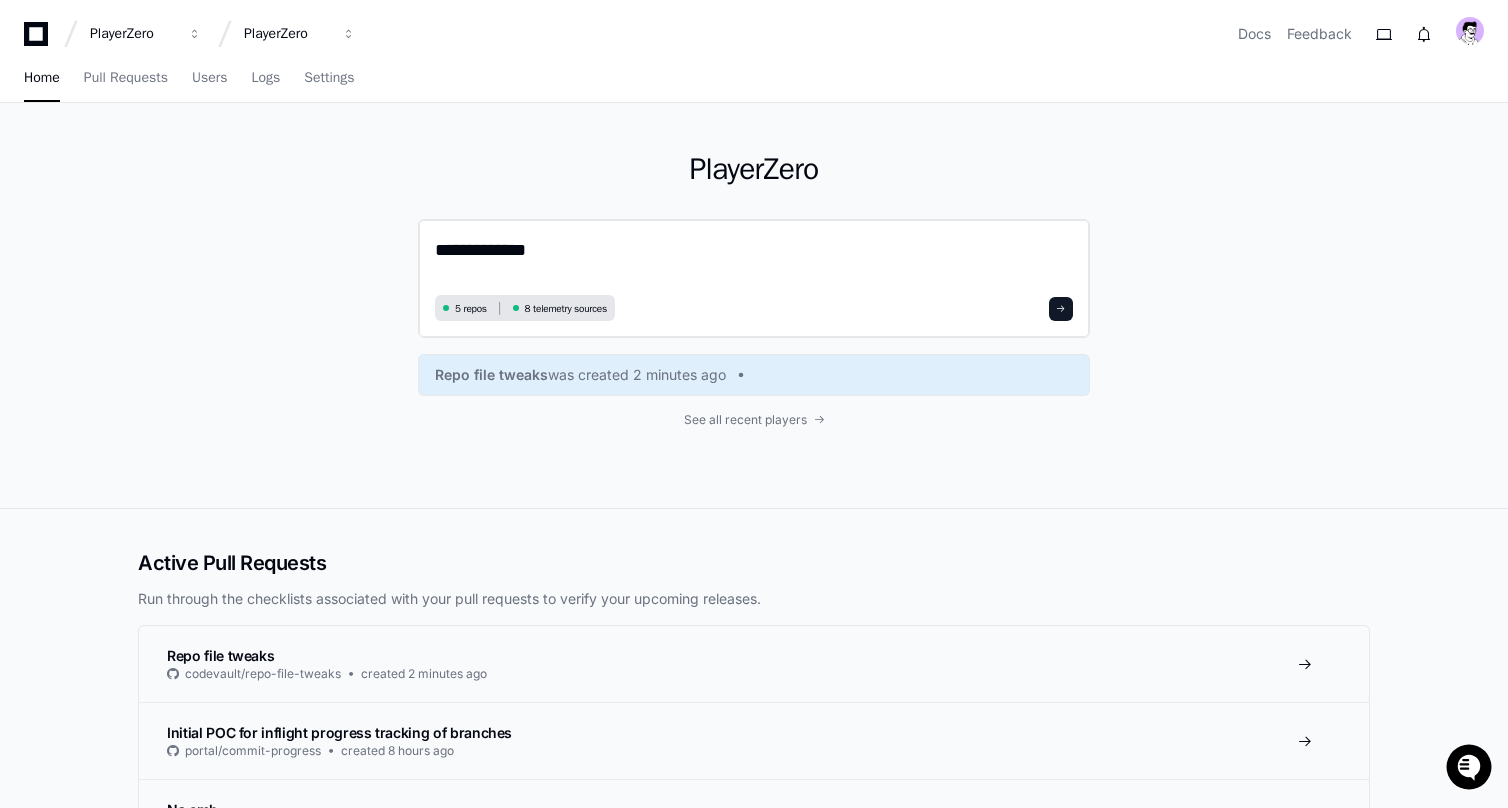 scroll, scrollTop: 0, scrollLeft: 0, axis: both 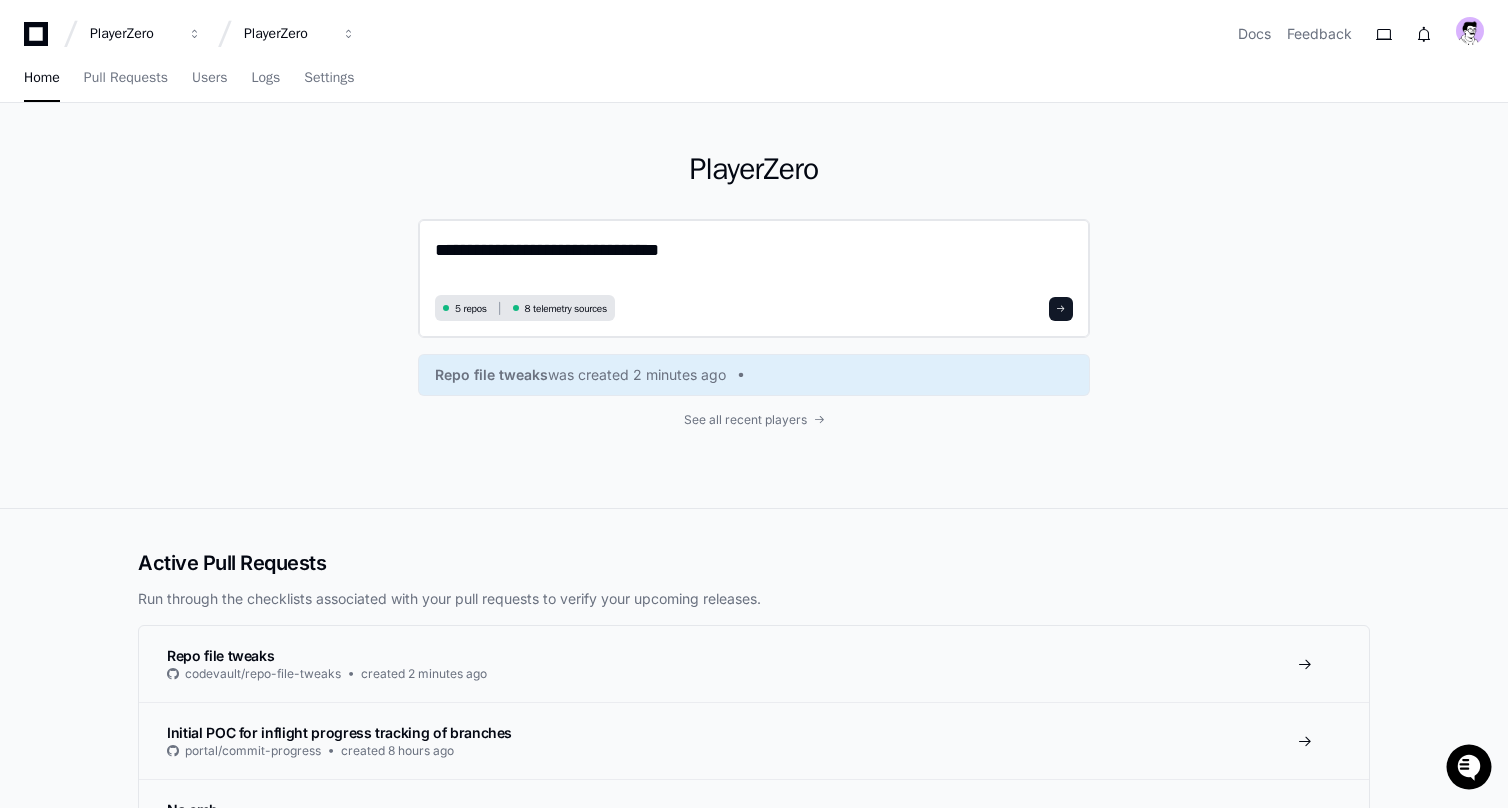type on "**********" 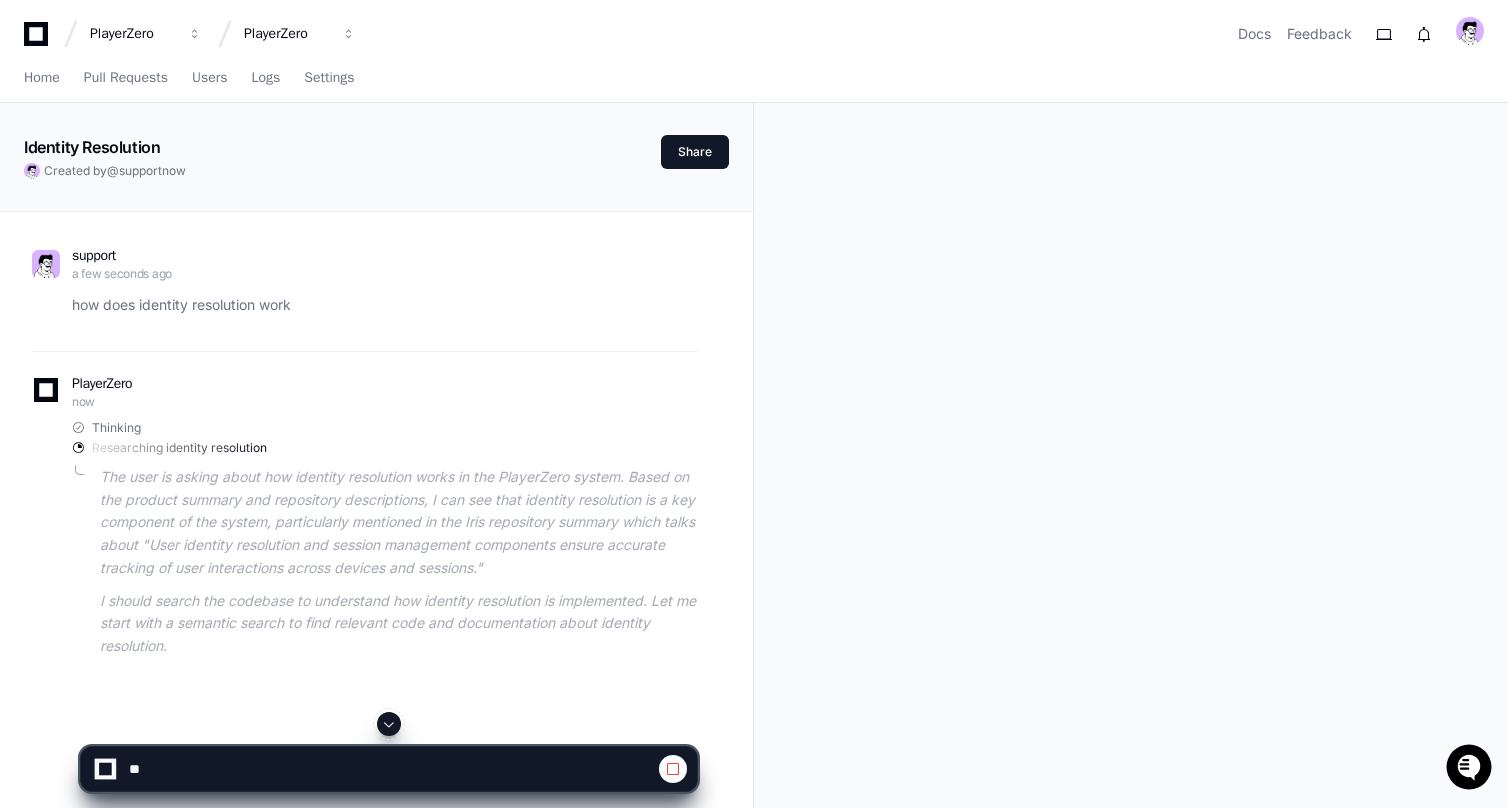 click on "The user is asking about how identity resolution works in the PlayerZero system. Based on the product summary and repository descriptions, I can see that identity resolution is a key component of the system, particularly mentioned in the Iris repository summary which talks about "User identity resolution and session management components ensure accurate tracking of user interactions across devices and sessions."" 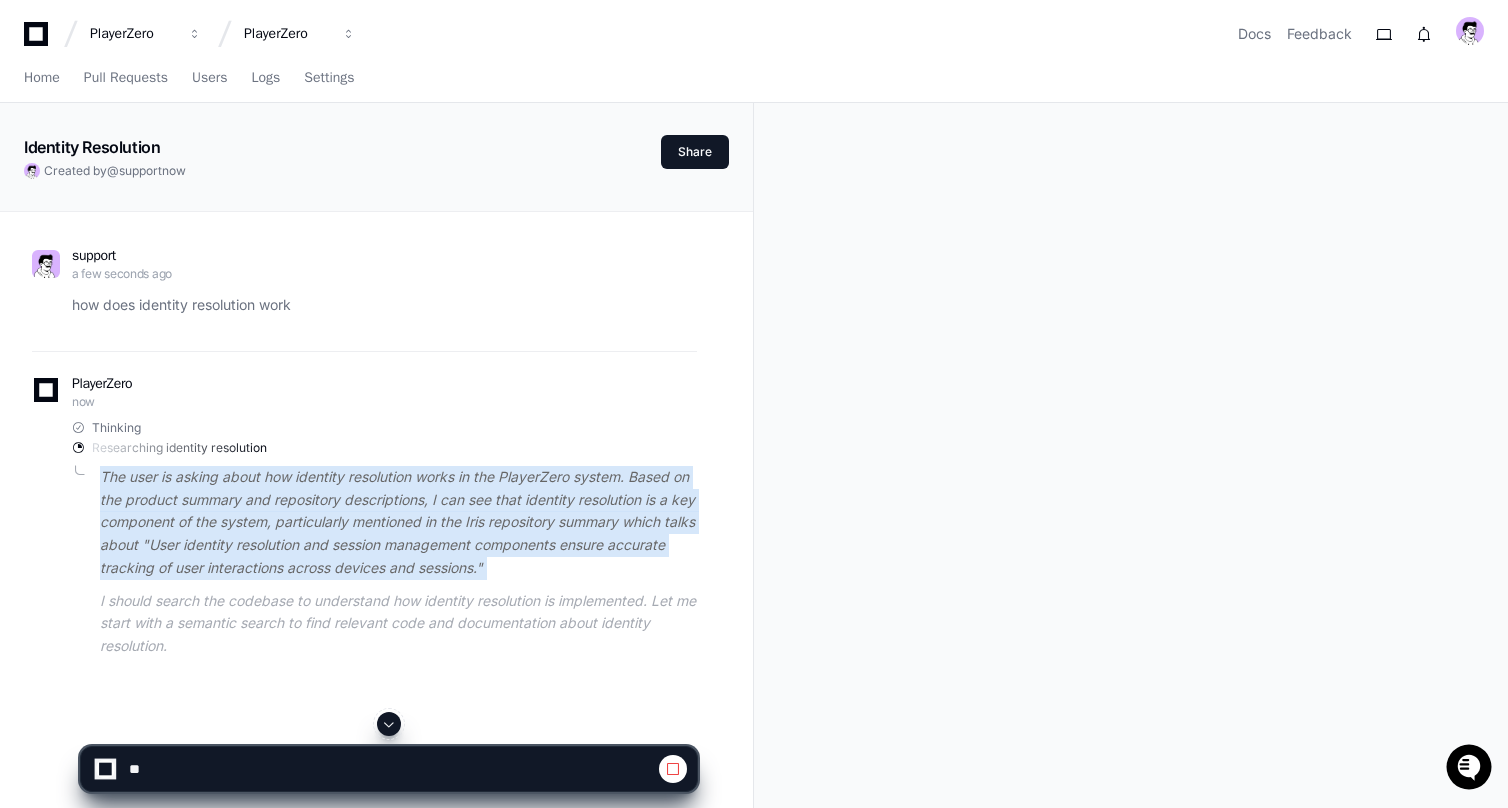 click on "The user is asking about how identity resolution works in the PlayerZero system. Based on the product summary and repository descriptions, I can see that identity resolution is a key component of the system, particularly mentioned in the Iris repository summary which talks about "User identity resolution and session management components ensure accurate tracking of user interactions across devices and sessions."" 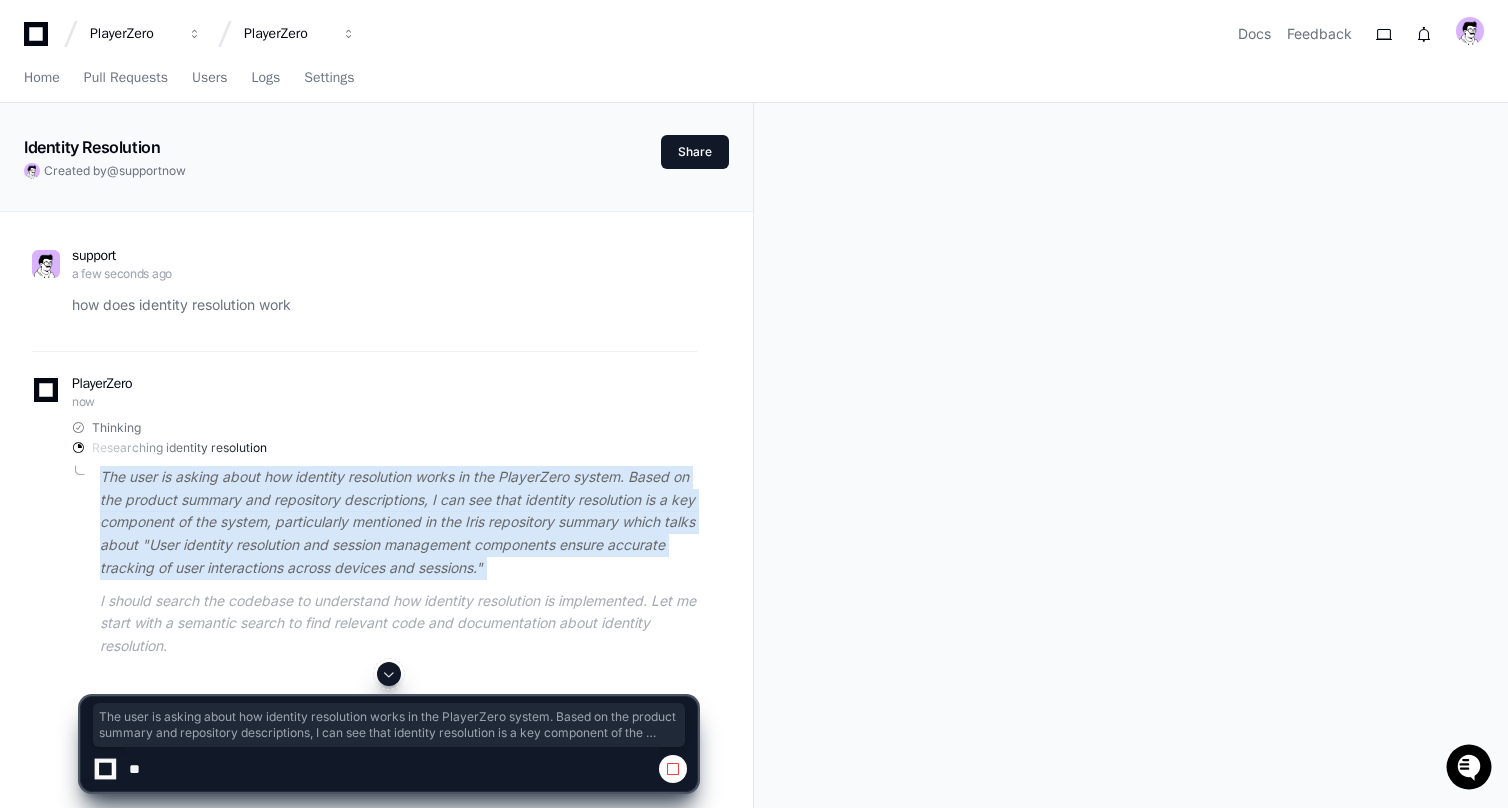 click on "The user is asking about how identity resolution works in the PlayerZero system. Based on the product summary and repository descriptions, I can see that identity resolution is a key component of the system, particularly mentioned in the Iris repository summary which talks about "User identity resolution and session management components ensure accurate tracking of user interactions across devices and sessions."" 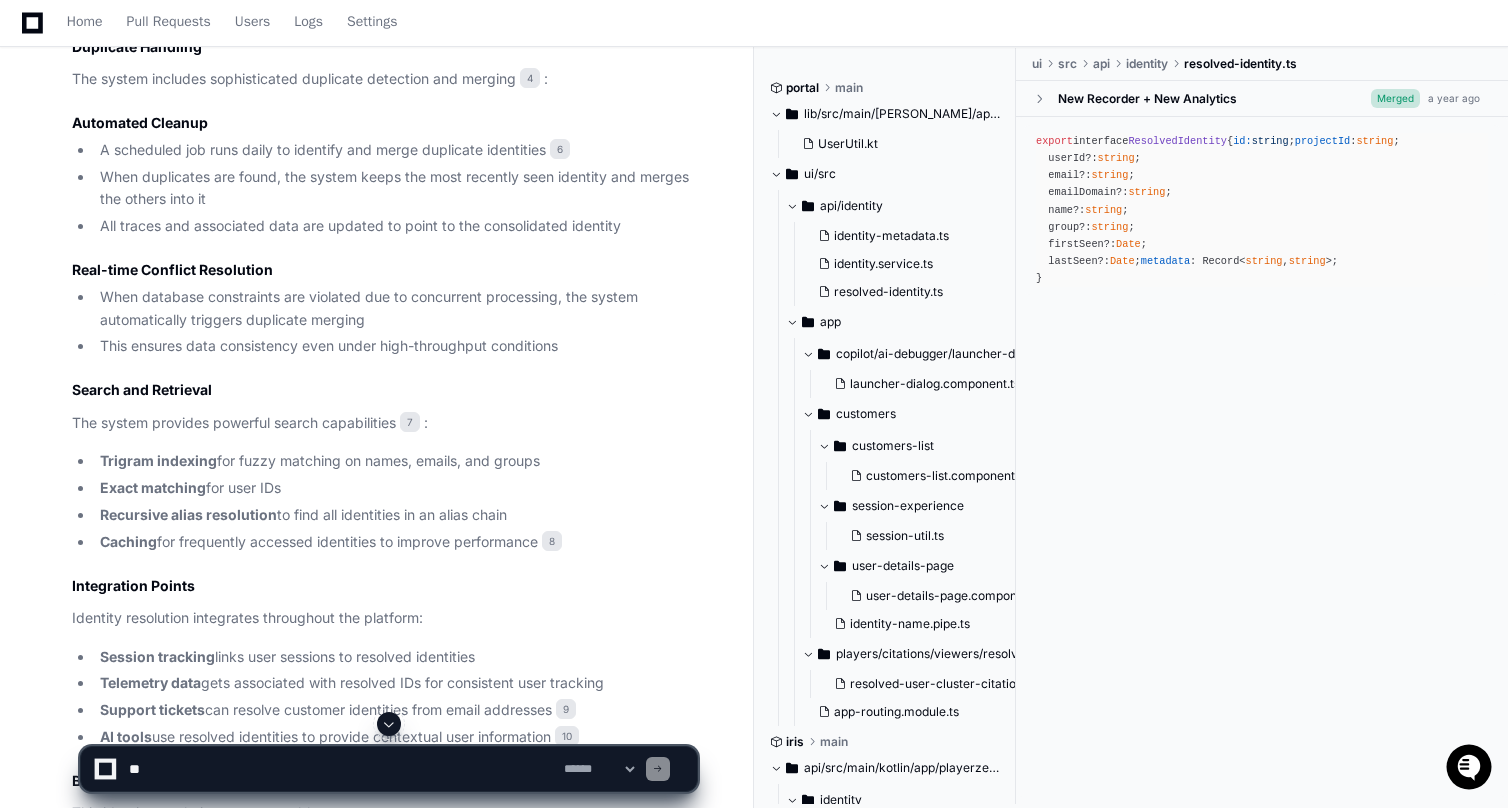 scroll, scrollTop: 2637, scrollLeft: 0, axis: vertical 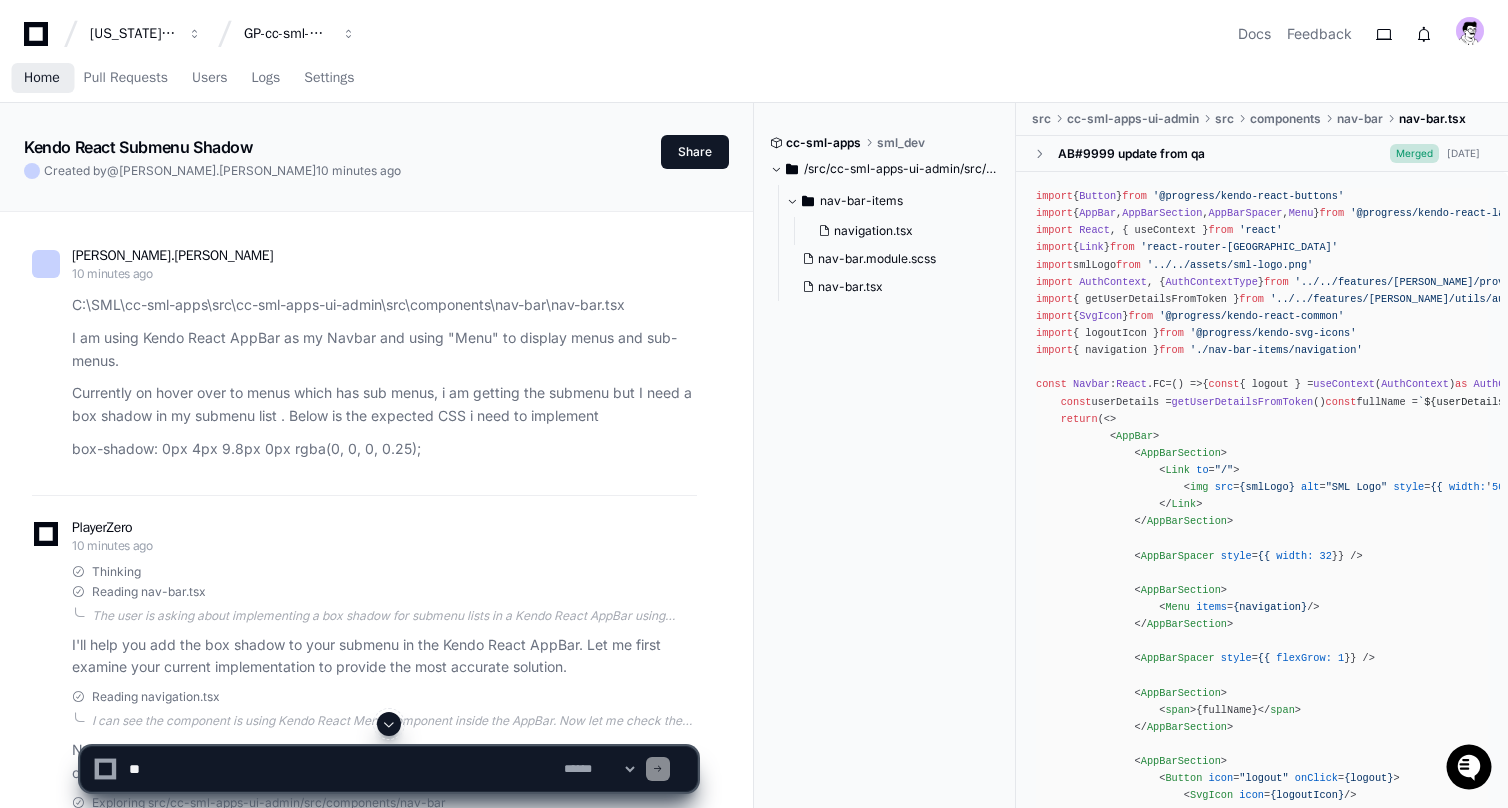 click on "Home" at bounding box center [42, 78] 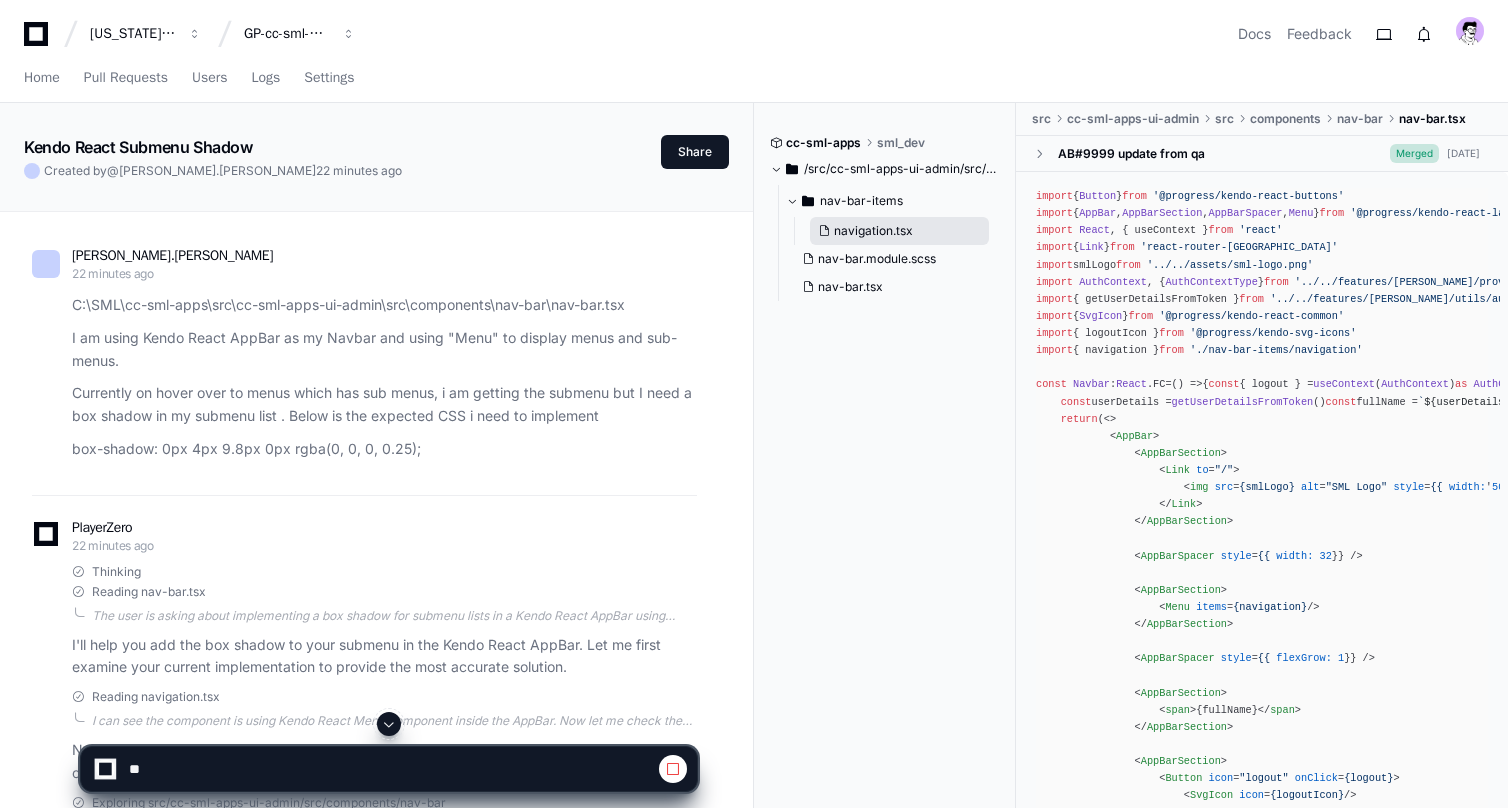 scroll, scrollTop: 0, scrollLeft: 0, axis: both 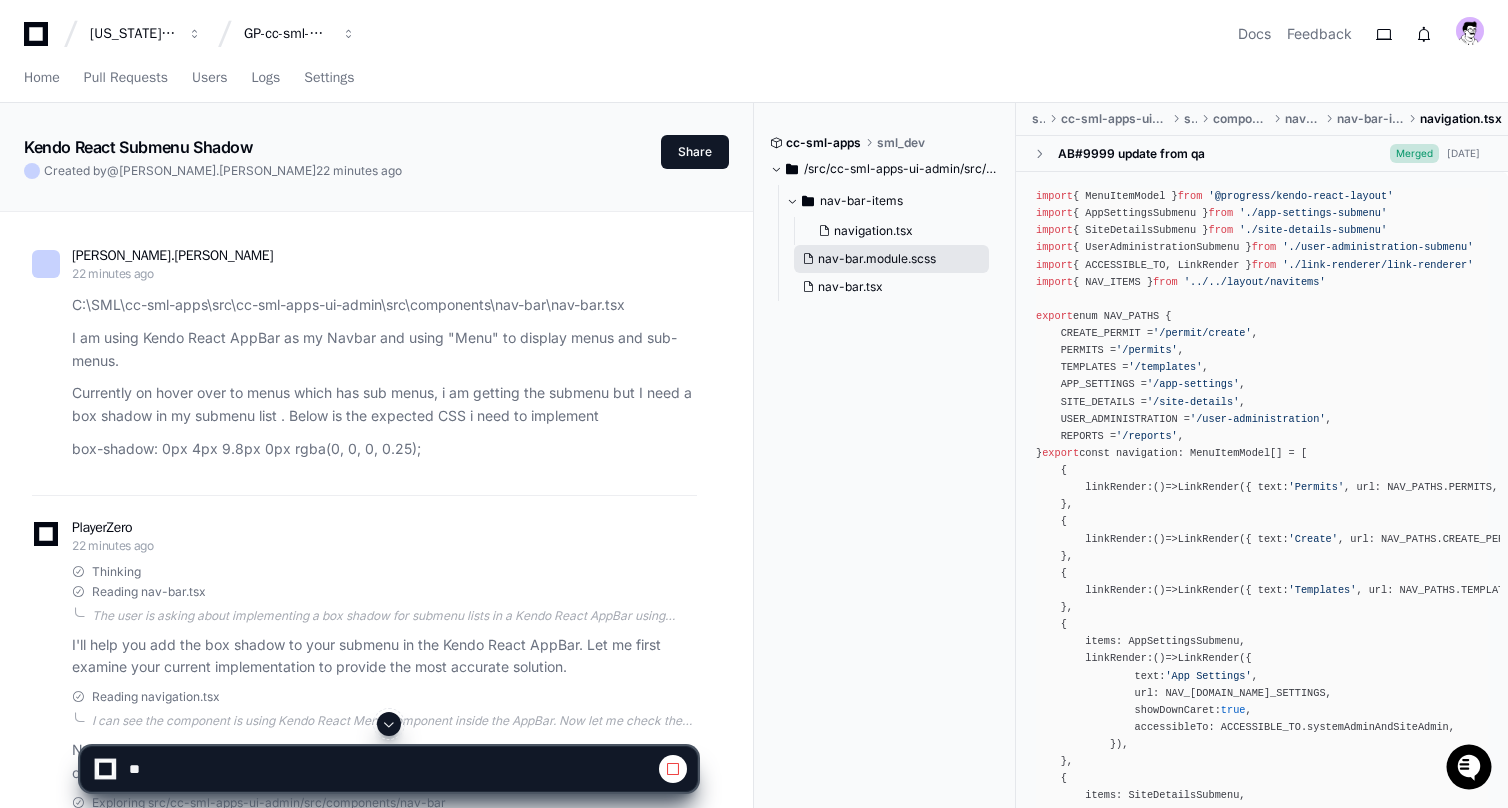 click on "nav-bar.module.scss" 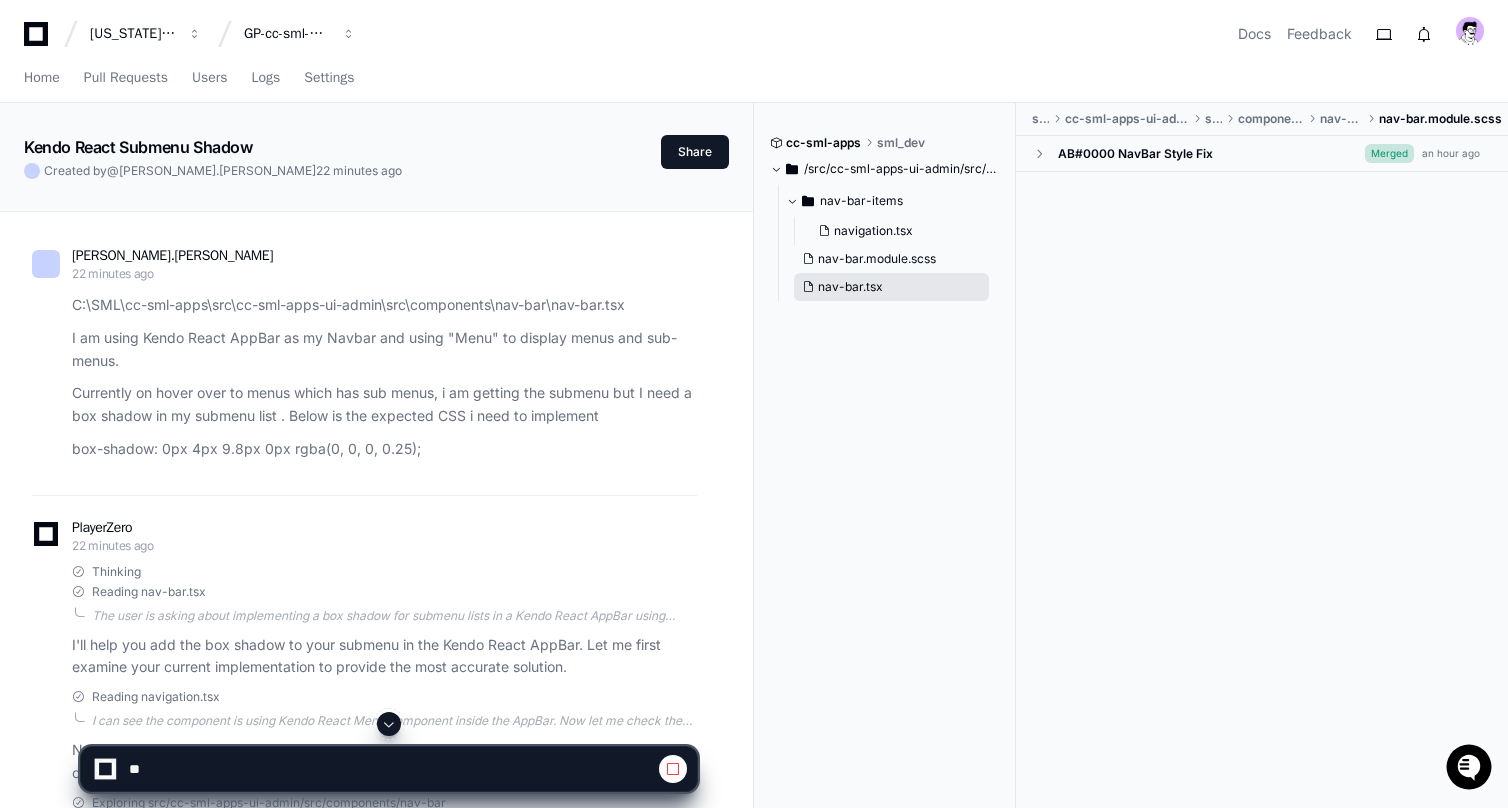 click on "nav-bar.tsx" 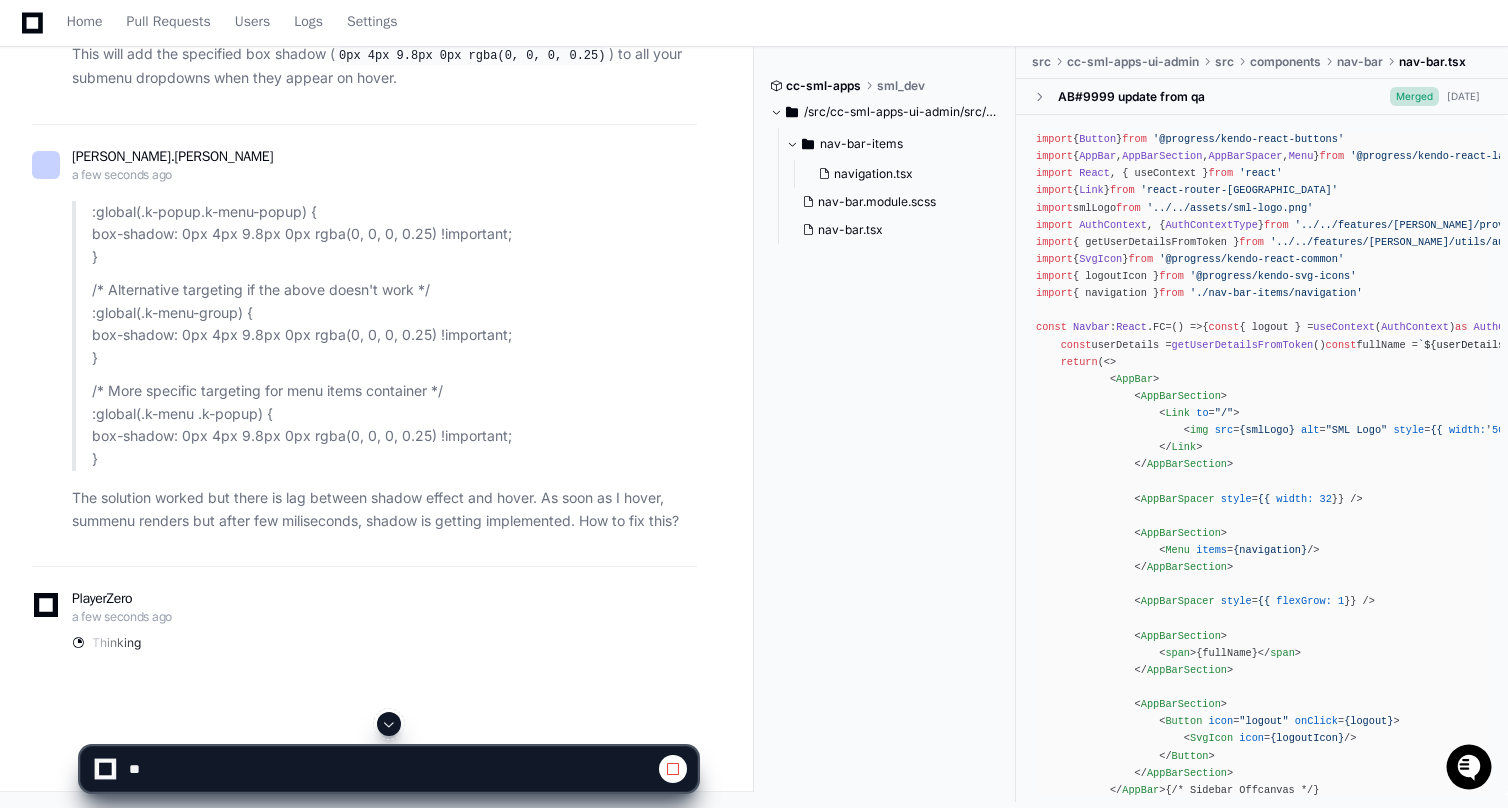 scroll, scrollTop: 3259, scrollLeft: 0, axis: vertical 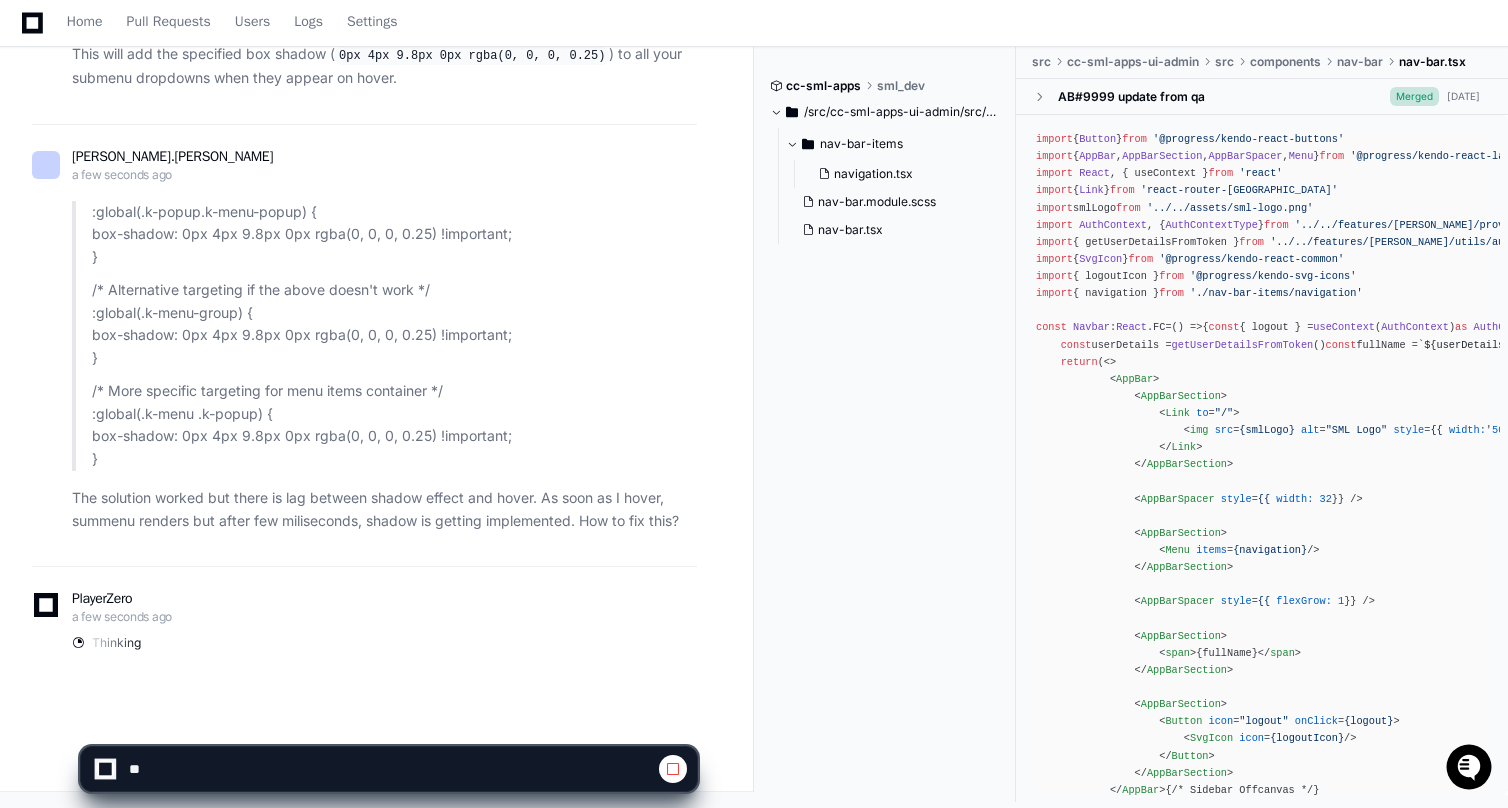 click on "The solution worked but there is lag between shadow effect and hover. As soon as I hover, summenu renders but after few miliseconds, shadow is getting implemented. How to fix this?" 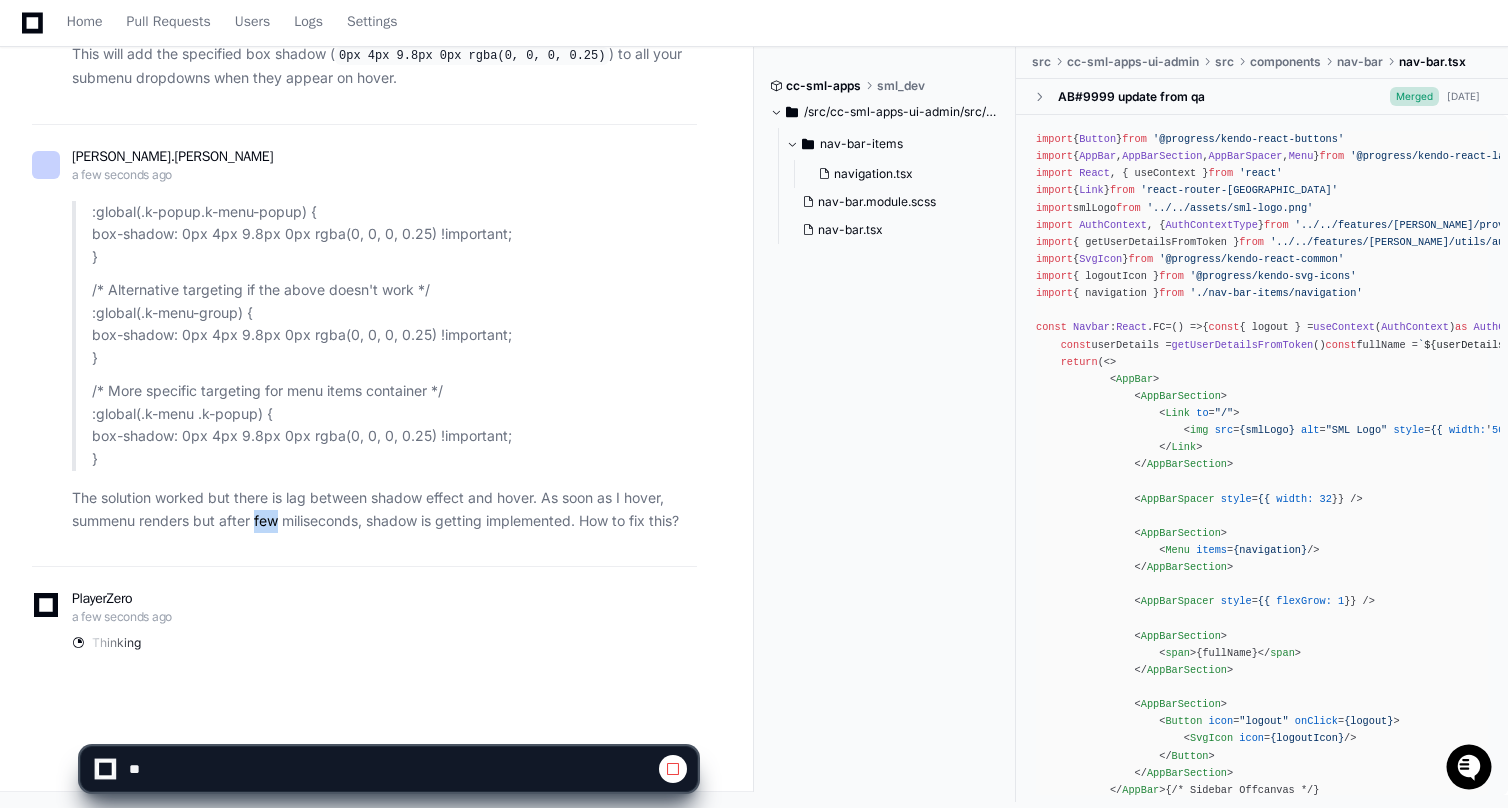 click on "The solution worked but there is lag between shadow effect and hover. As soon as I hover, summenu renders but after few miliseconds, shadow is getting implemented. How to fix this?" 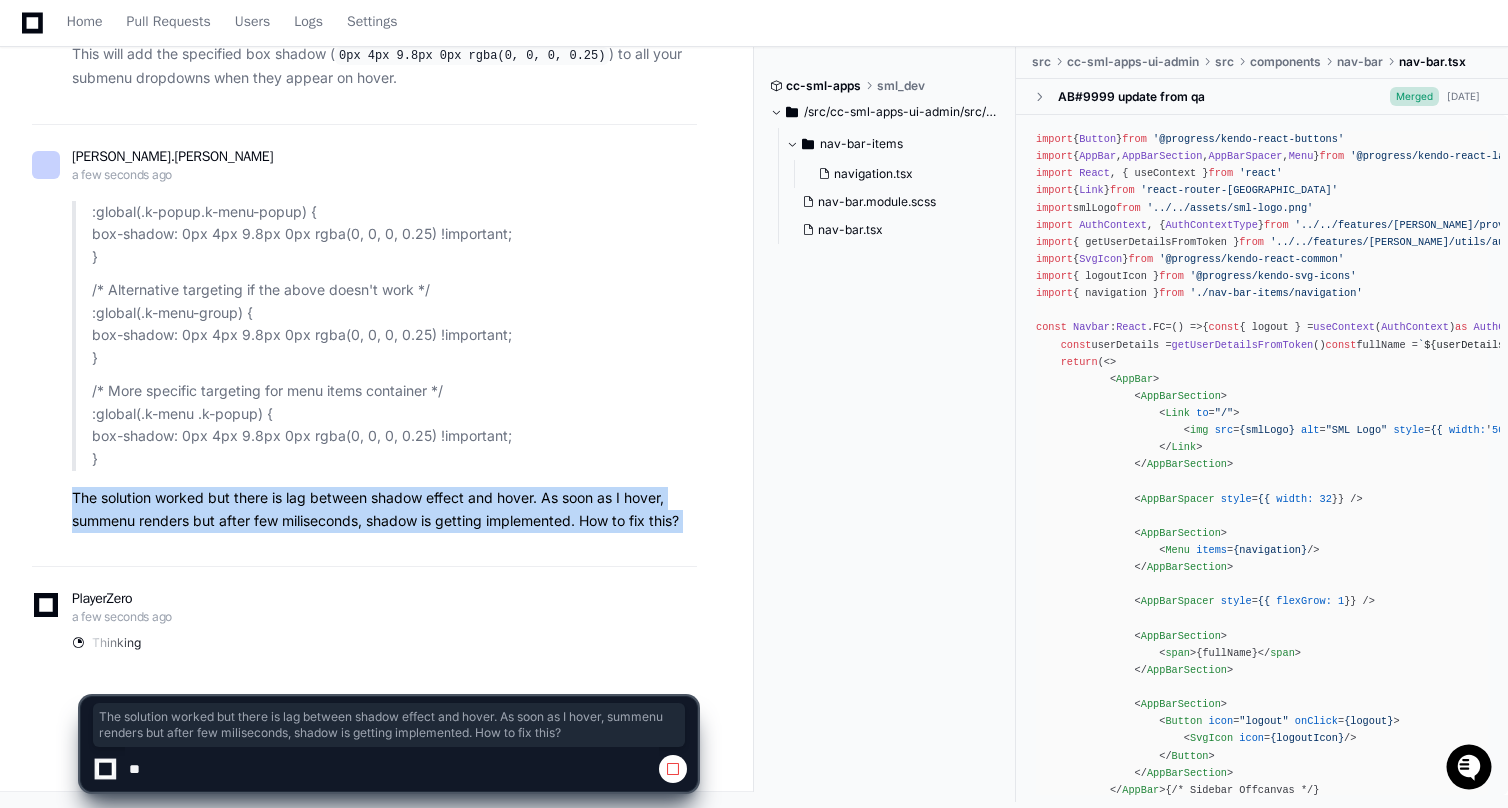 click on "The solution worked but there is lag between shadow effect and hover. As soon as I hover, summenu renders but after few miliseconds, shadow is getting implemented. How to fix this?" 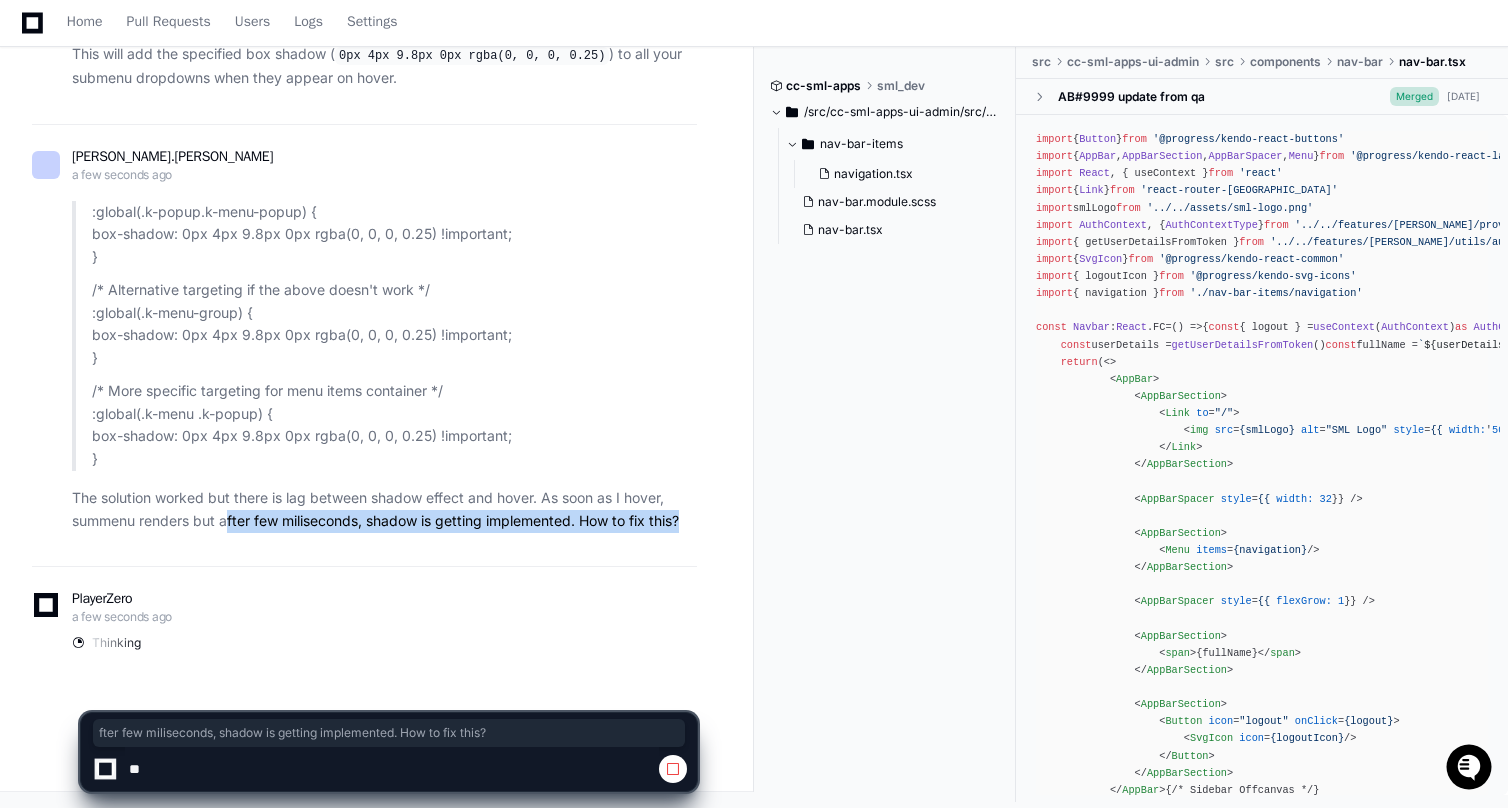 drag, startPoint x: 226, startPoint y: 521, endPoint x: 581, endPoint y: 544, distance: 355.7443 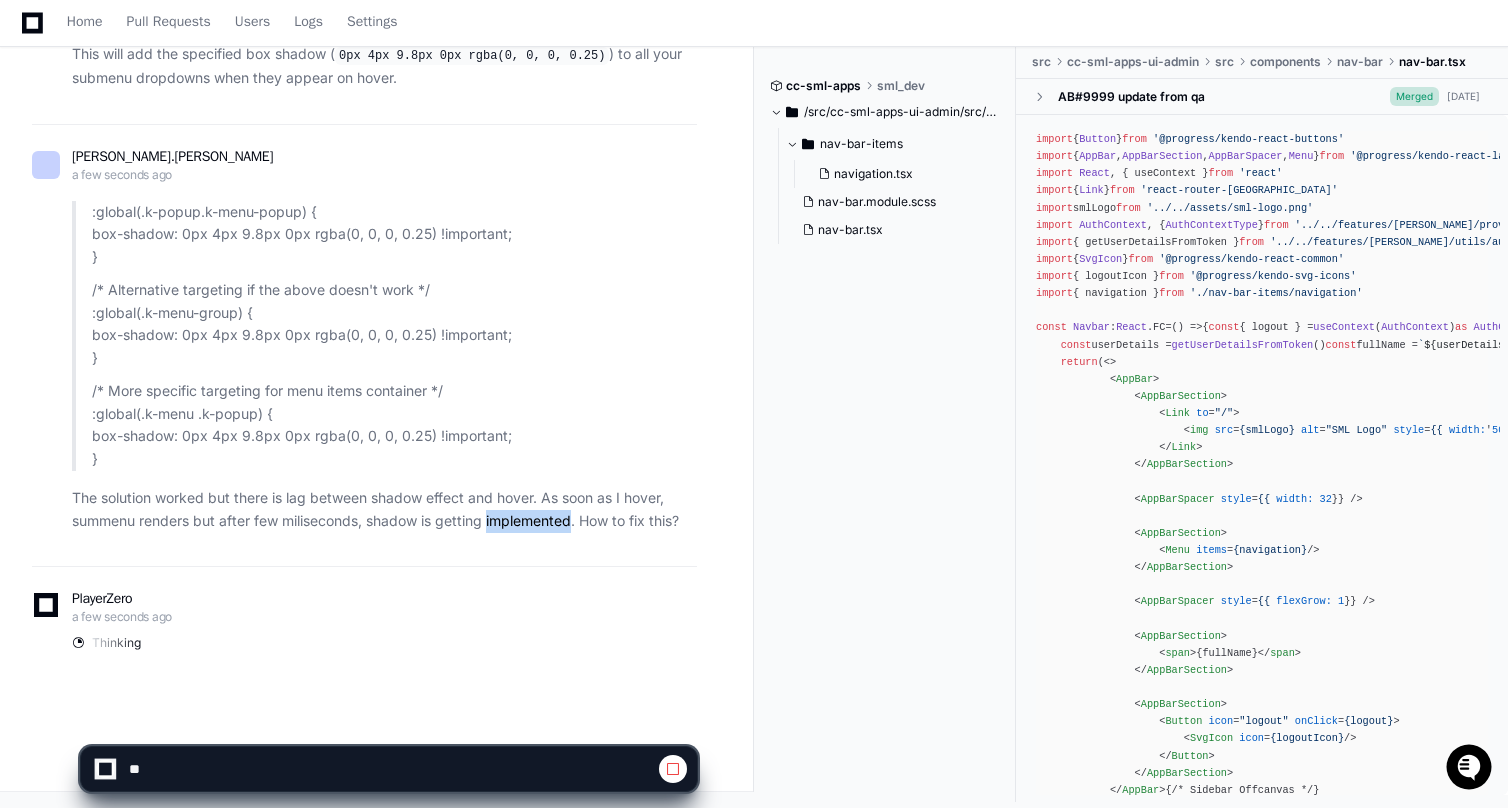 click on "The solution worked but there is lag between shadow effect and hover. As soon as I hover, summenu renders but after few miliseconds, shadow is getting implemented. How to fix this?" 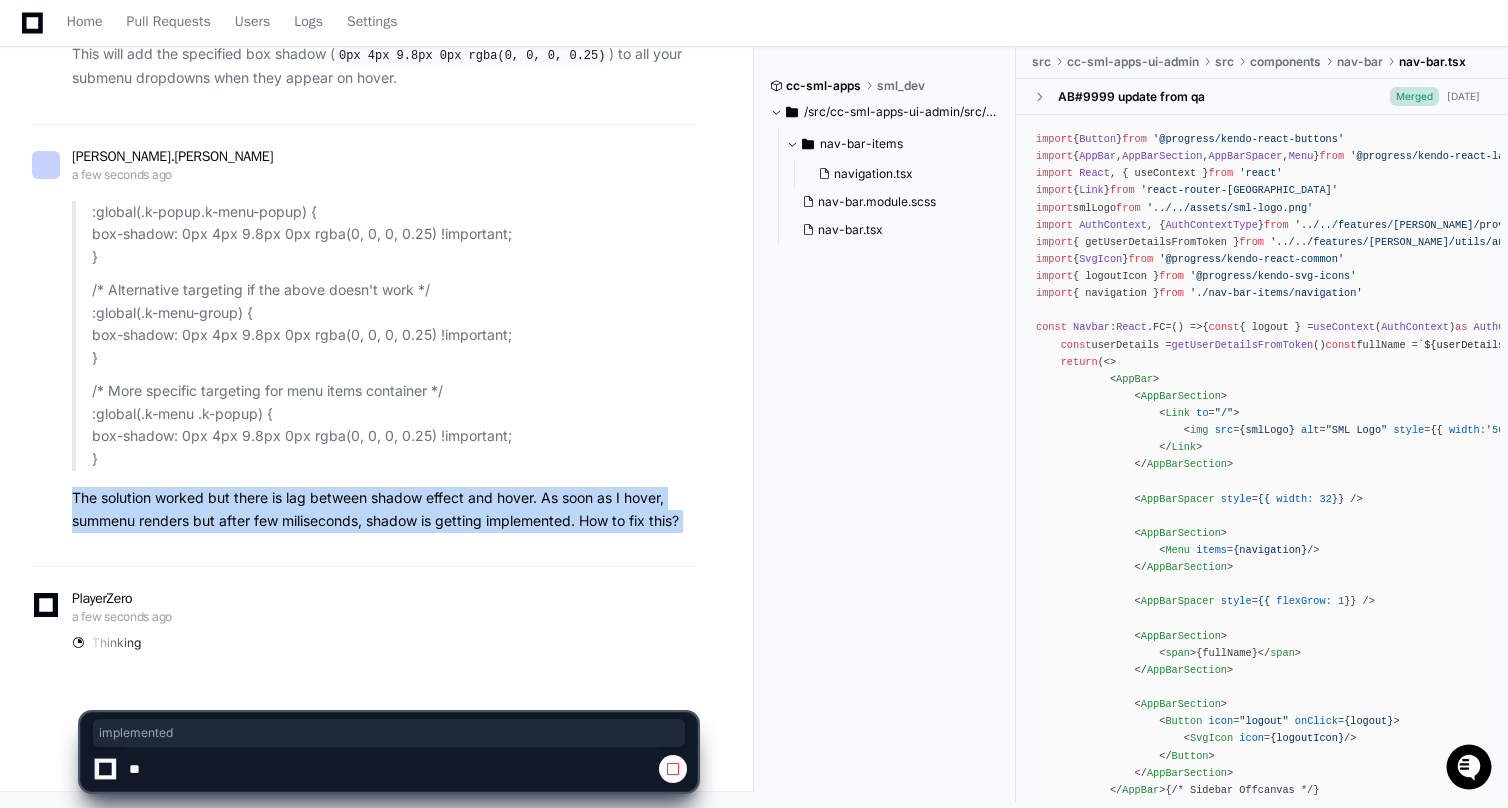click on "The solution worked but there is lag between shadow effect and hover. As soon as I hover, summenu renders but after few miliseconds, shadow is getting implemented. How to fix this?" 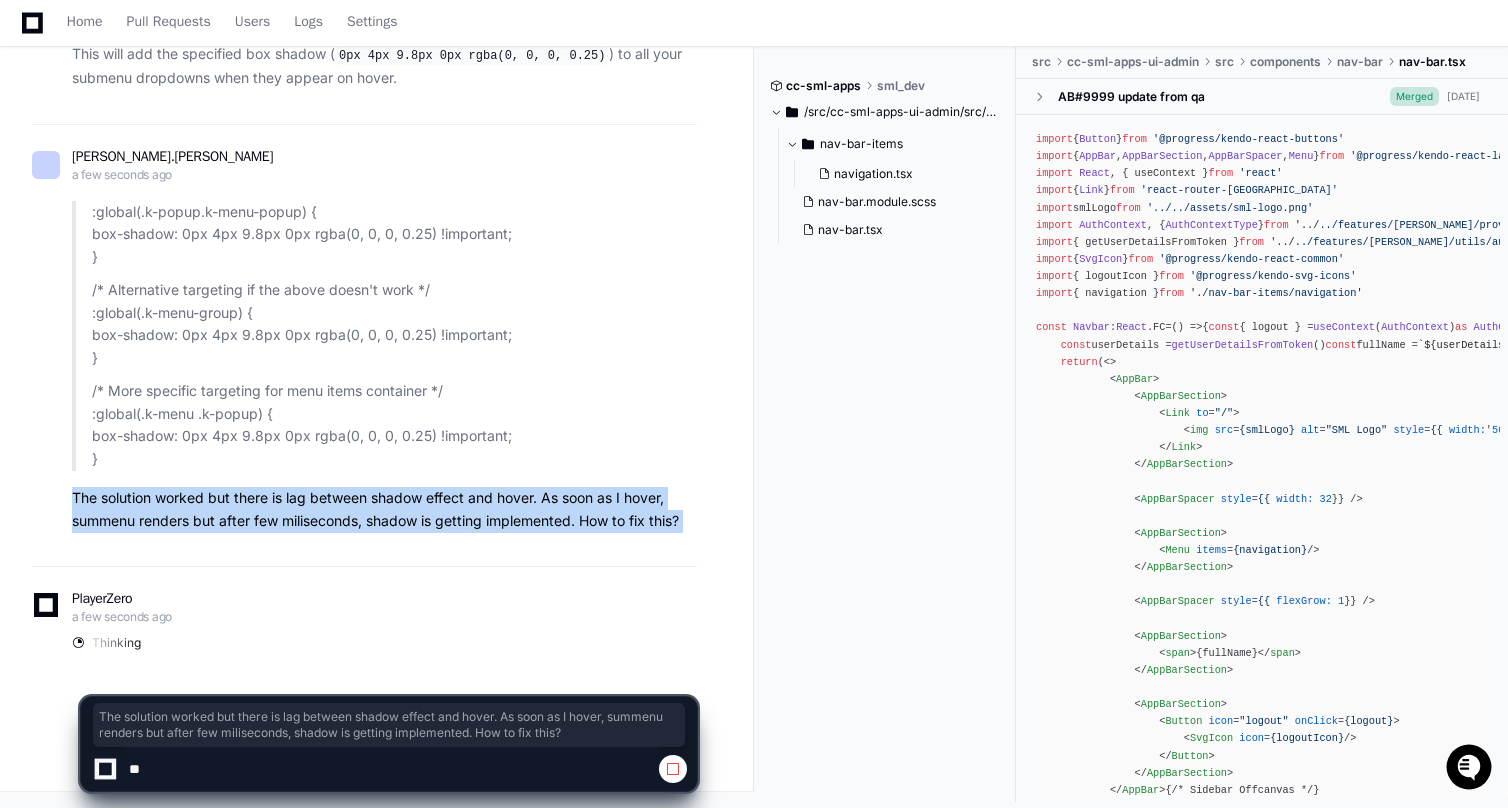 click on "The solution worked but there is lag between shadow effect and hover. As soon as I hover, summenu renders but after few miliseconds, shadow is getting implemented. How to fix this?" 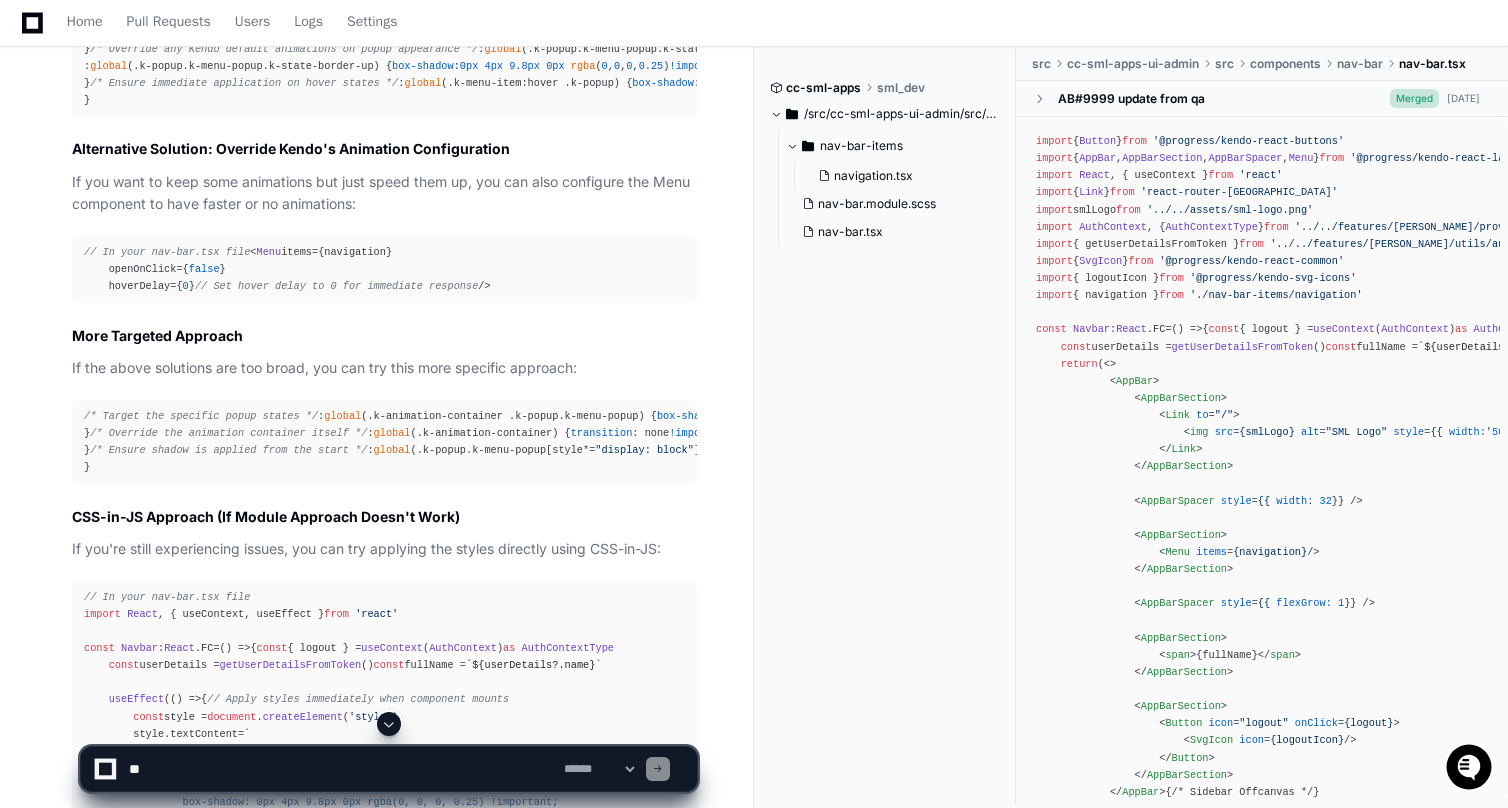 scroll, scrollTop: 3720, scrollLeft: 0, axis: vertical 